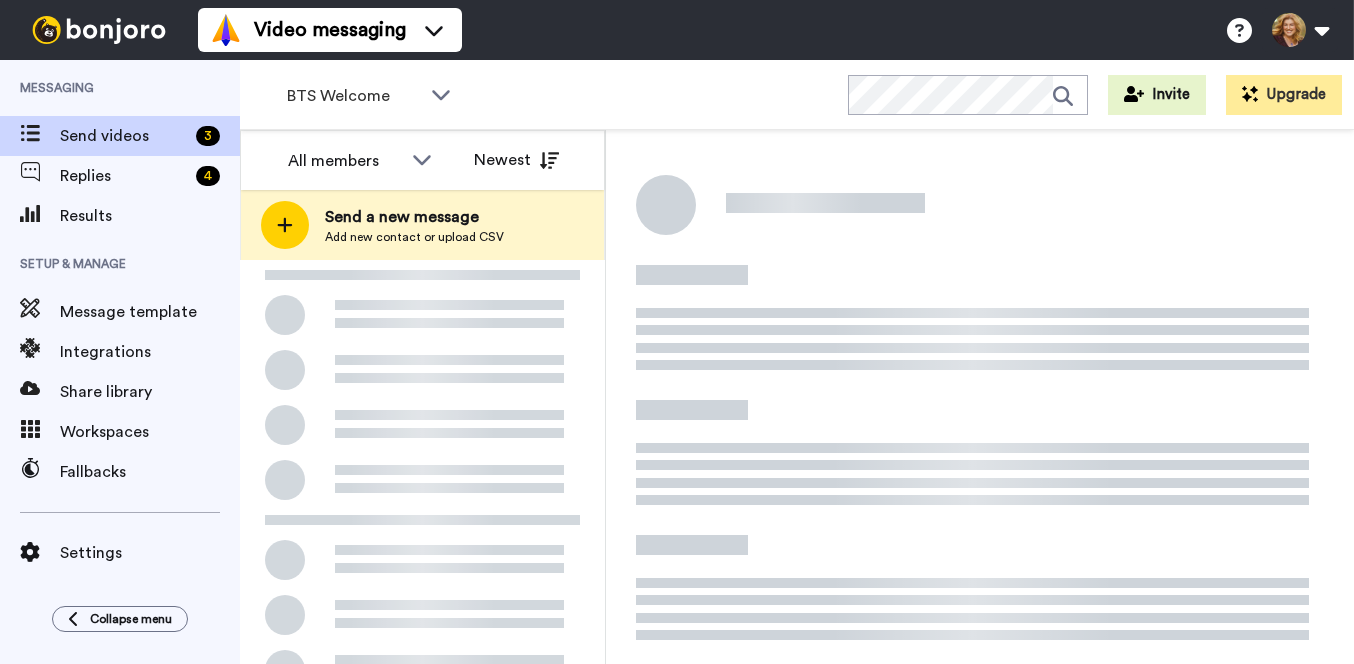 scroll, scrollTop: 0, scrollLeft: 0, axis: both 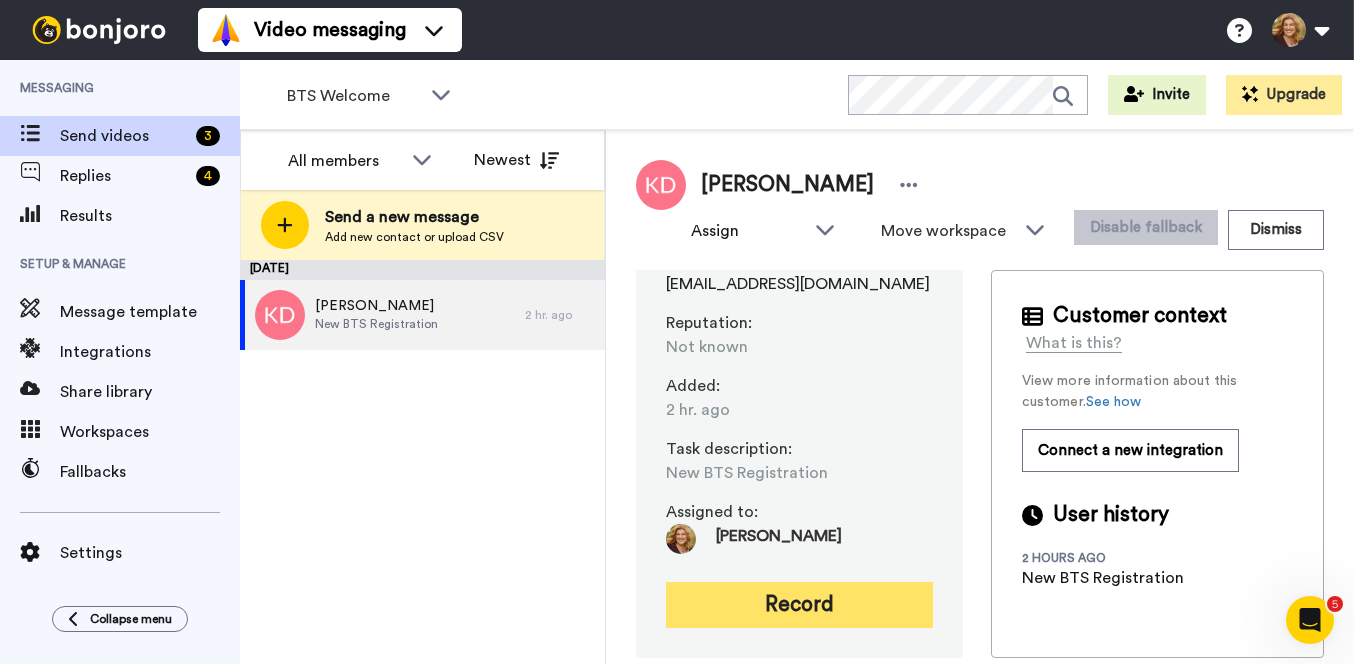 click on "Record" at bounding box center (799, 605) 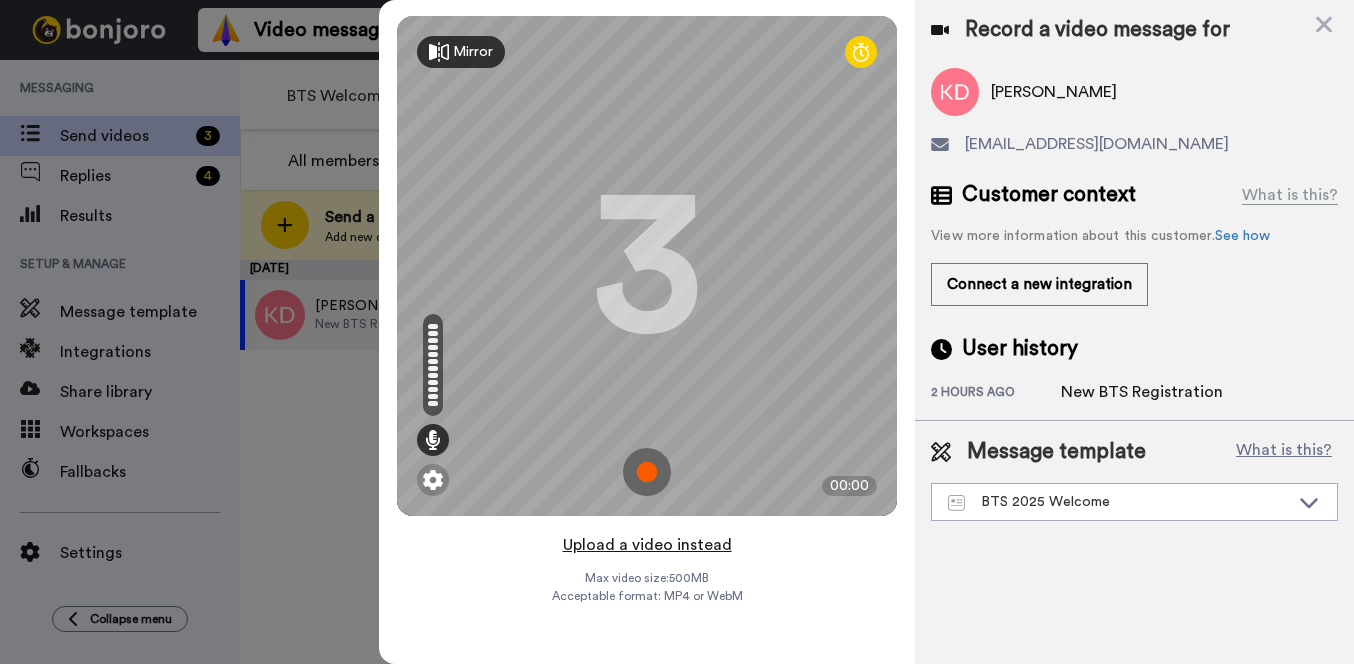 click on "Upload a video instead" at bounding box center (647, 545) 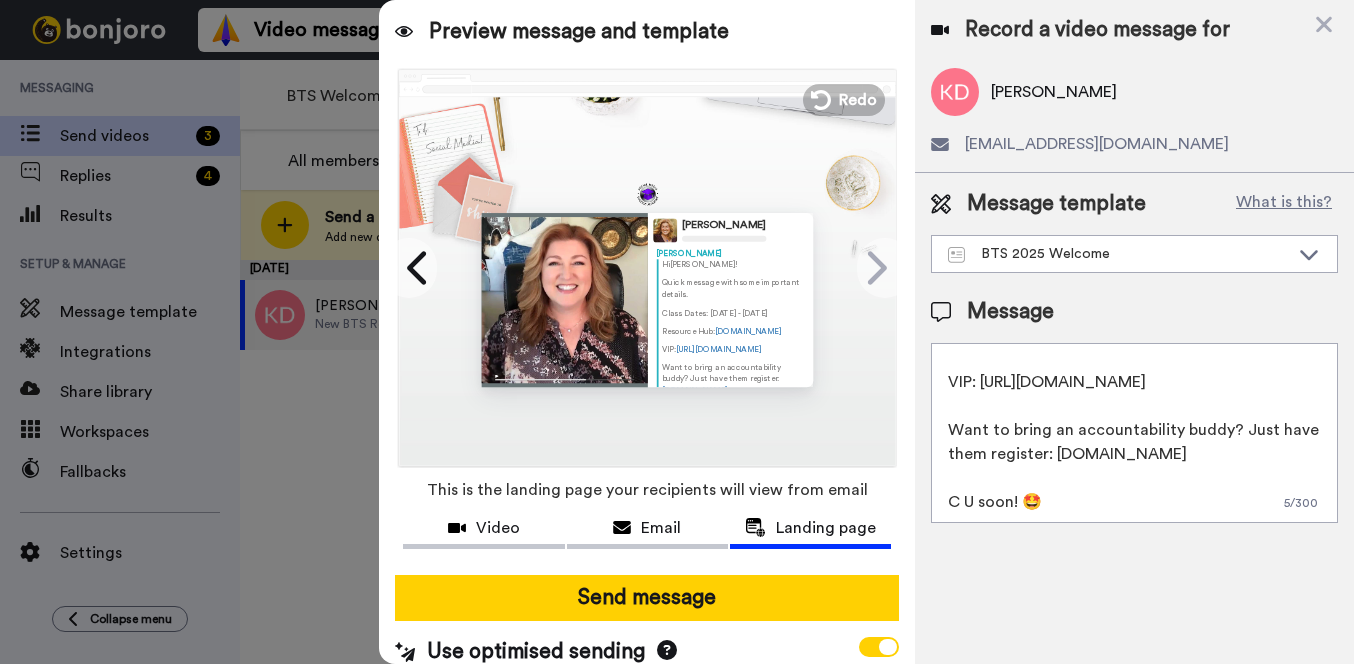 scroll, scrollTop: 0, scrollLeft: 0, axis: both 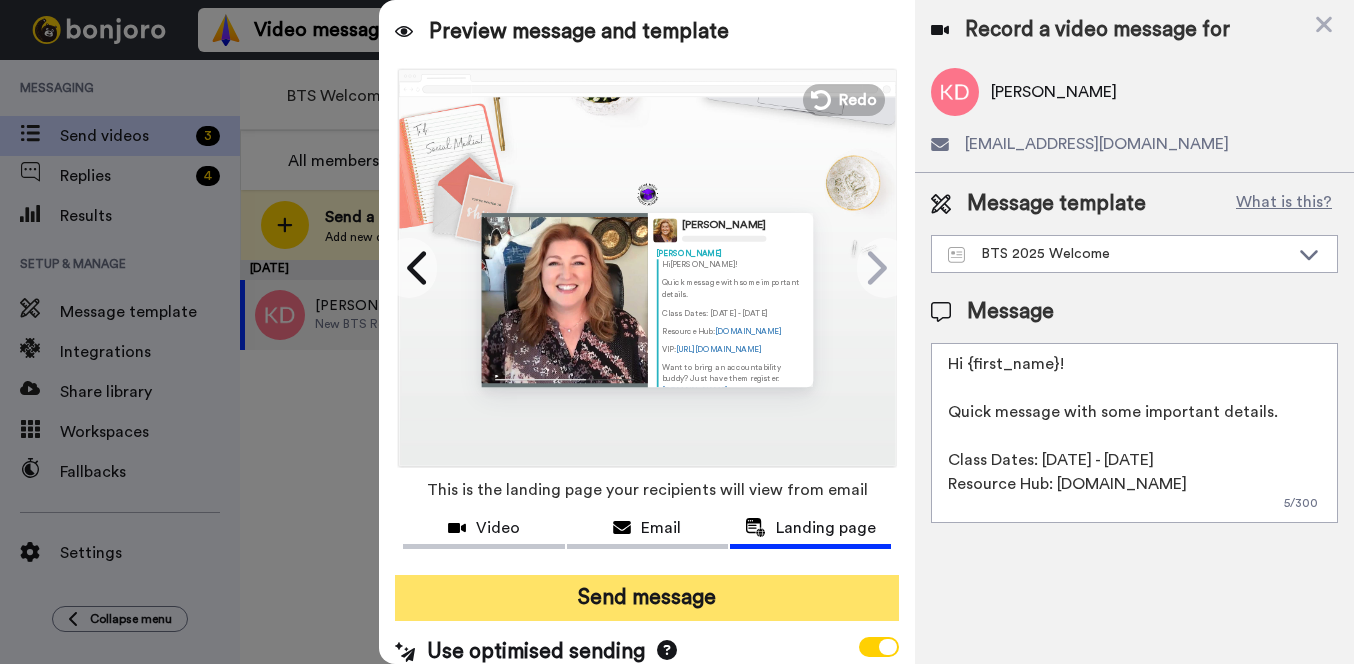 click on "Send message" at bounding box center [647, 598] 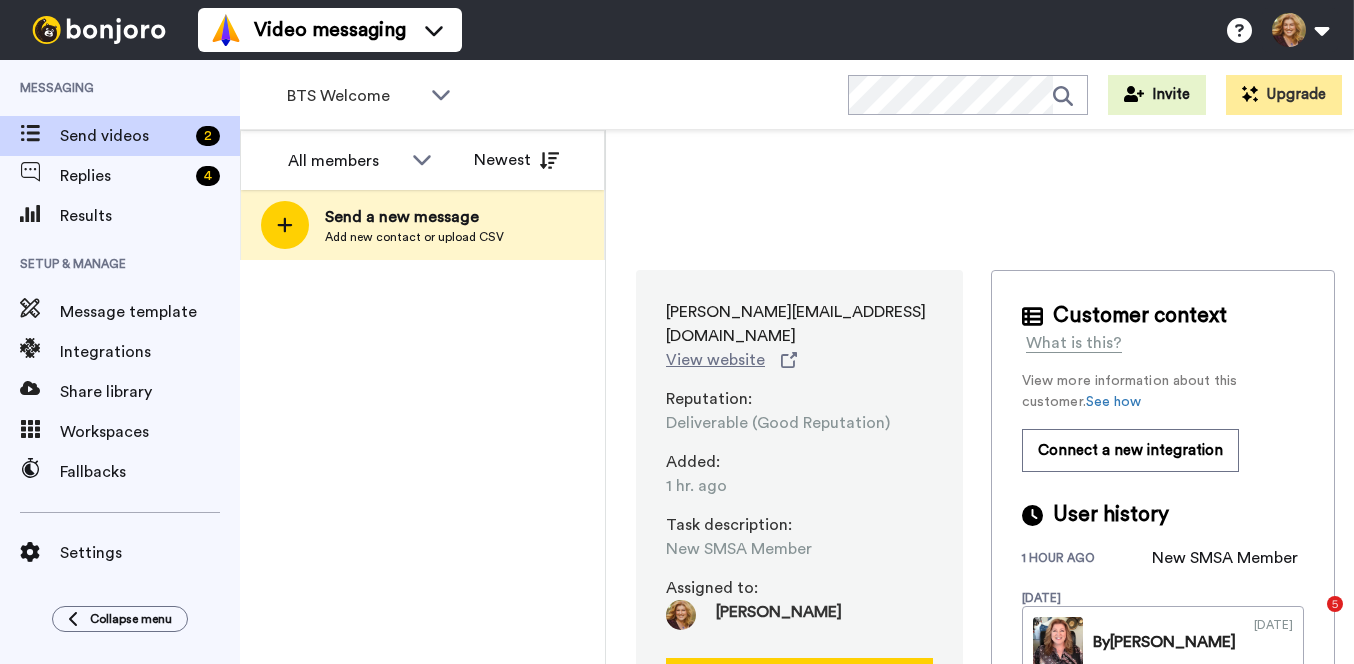 scroll, scrollTop: 0, scrollLeft: 0, axis: both 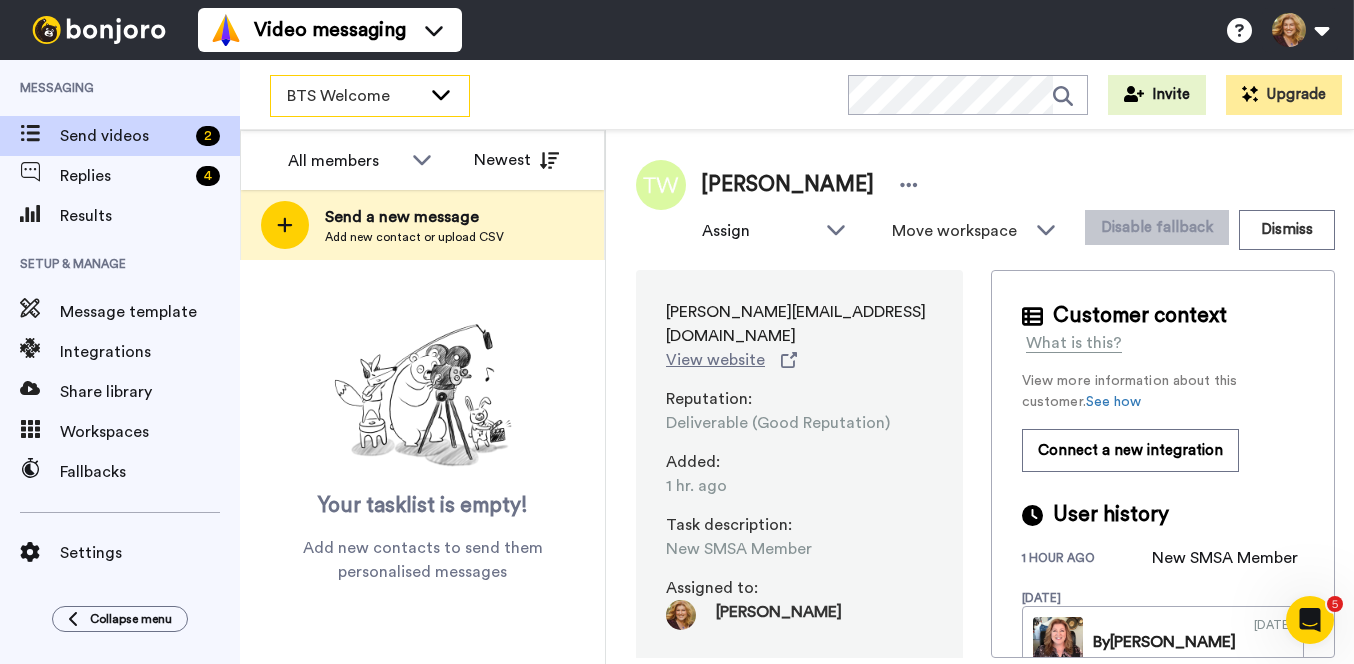 click 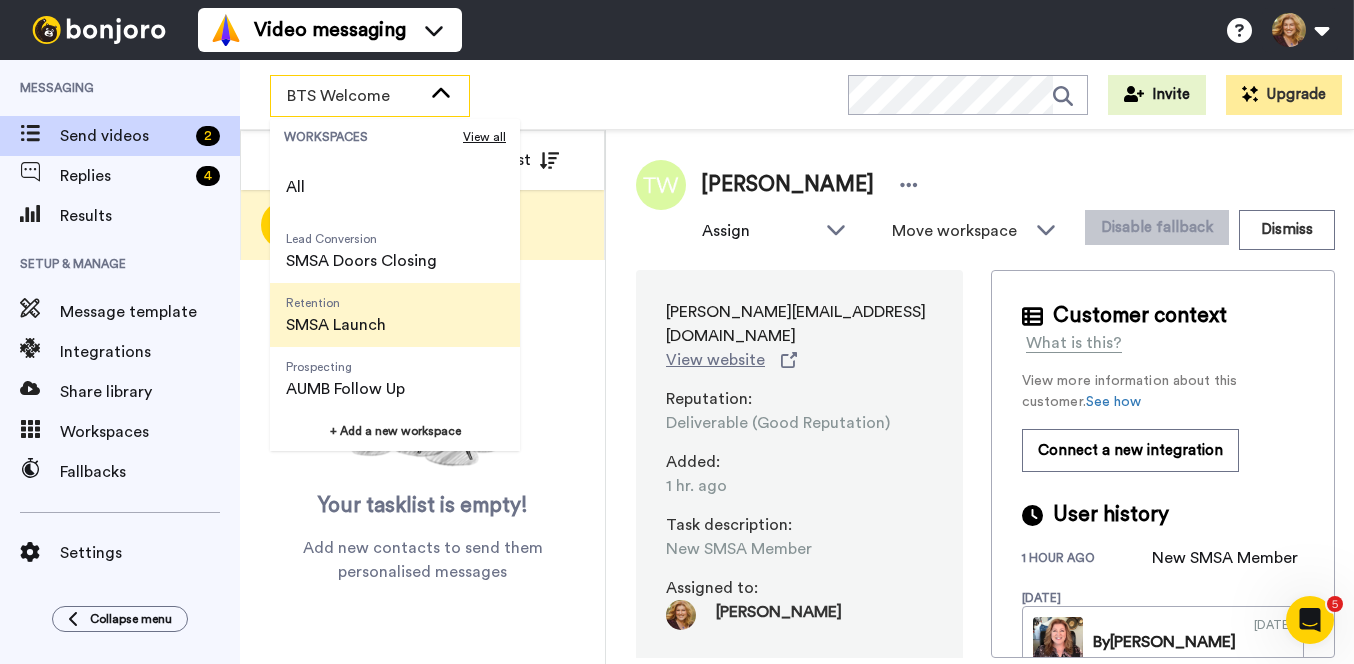 click on "SMSA Launch" at bounding box center [336, 325] 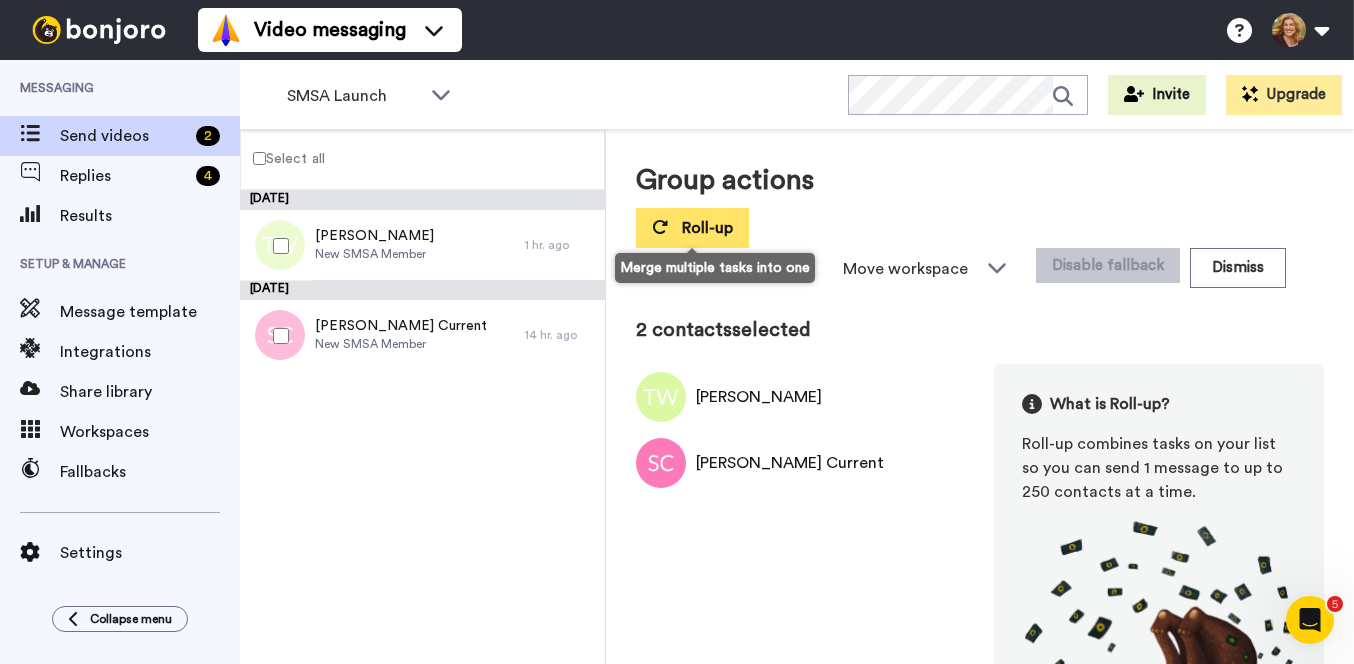 click on "Roll-up" at bounding box center (707, 228) 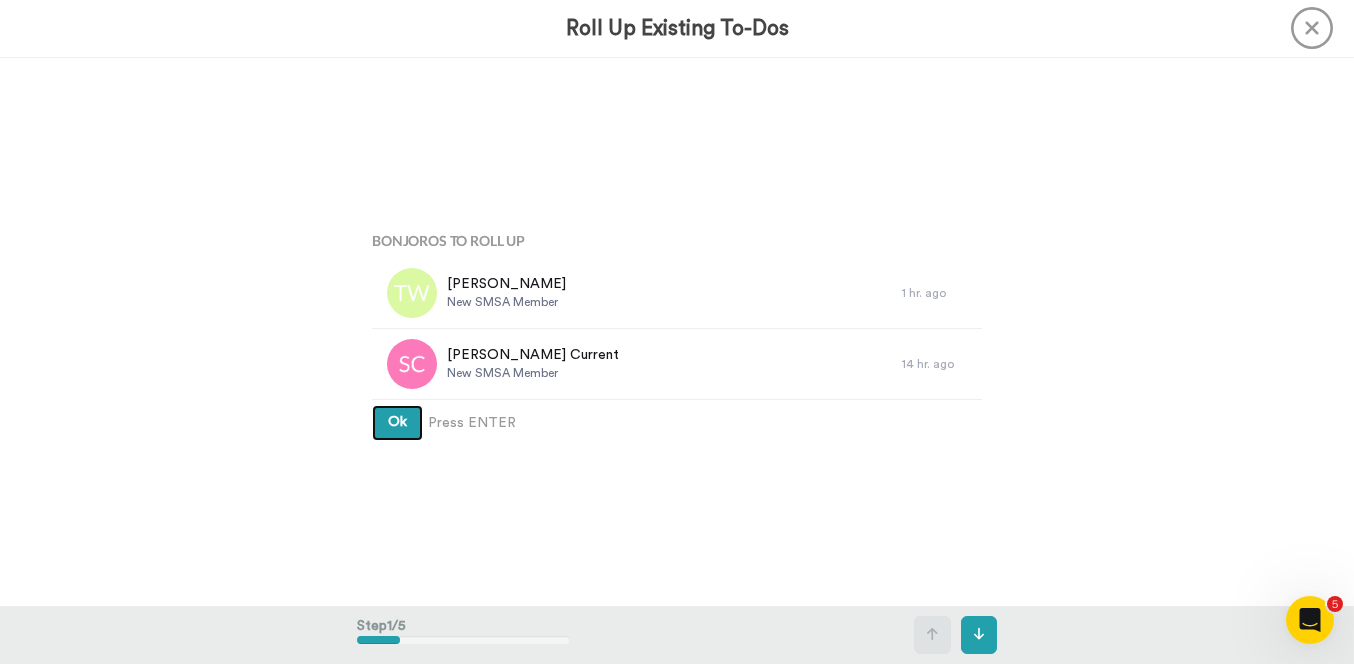 click on "Ok" at bounding box center [397, 422] 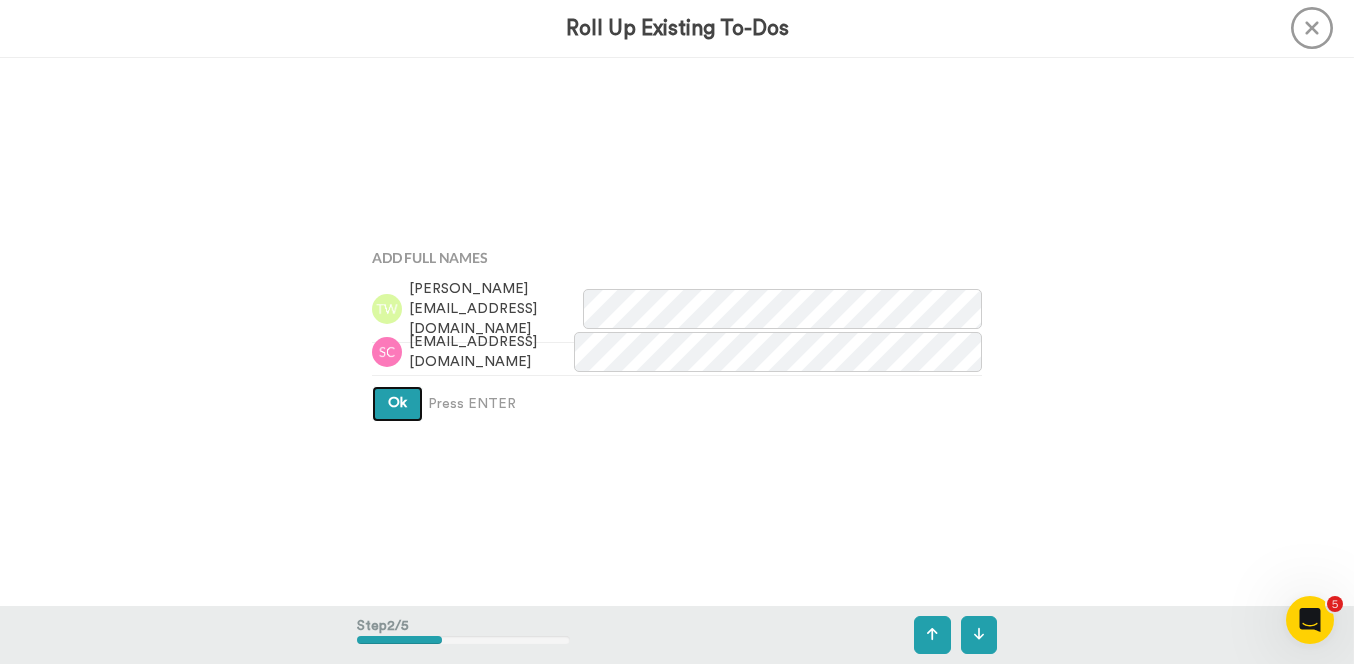 click on "Ok" at bounding box center (397, 403) 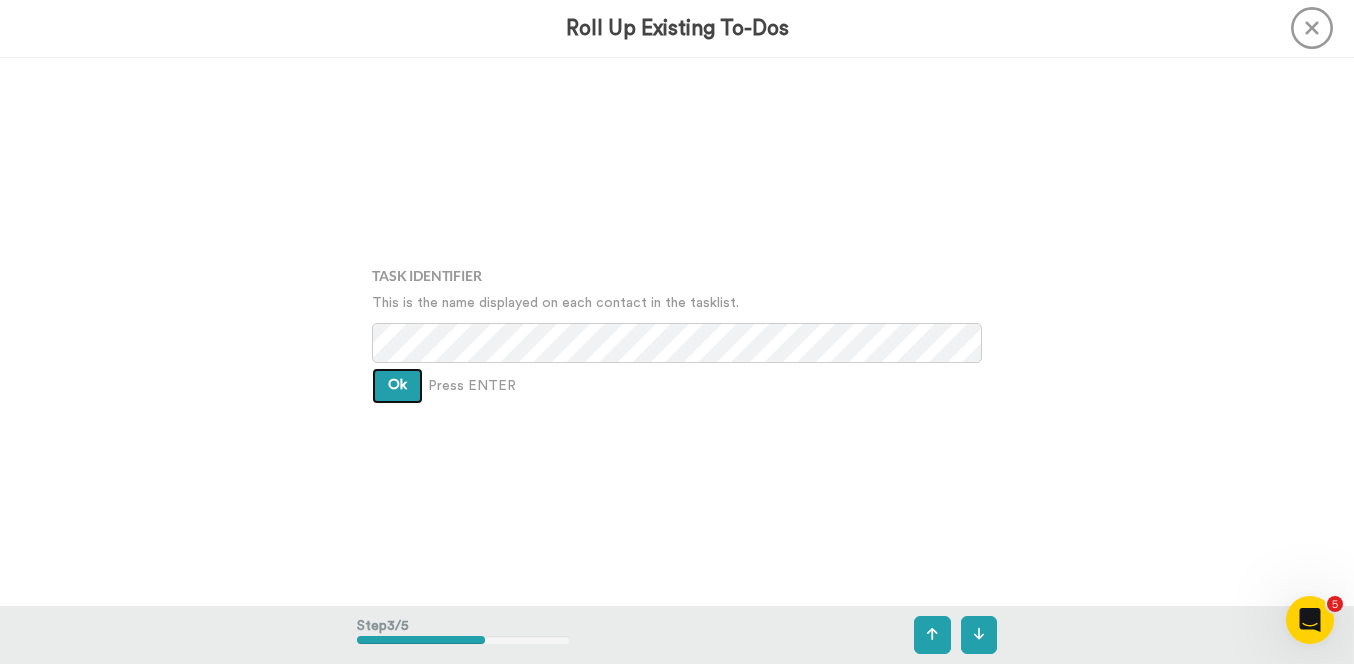 click on "Ok" at bounding box center (397, 385) 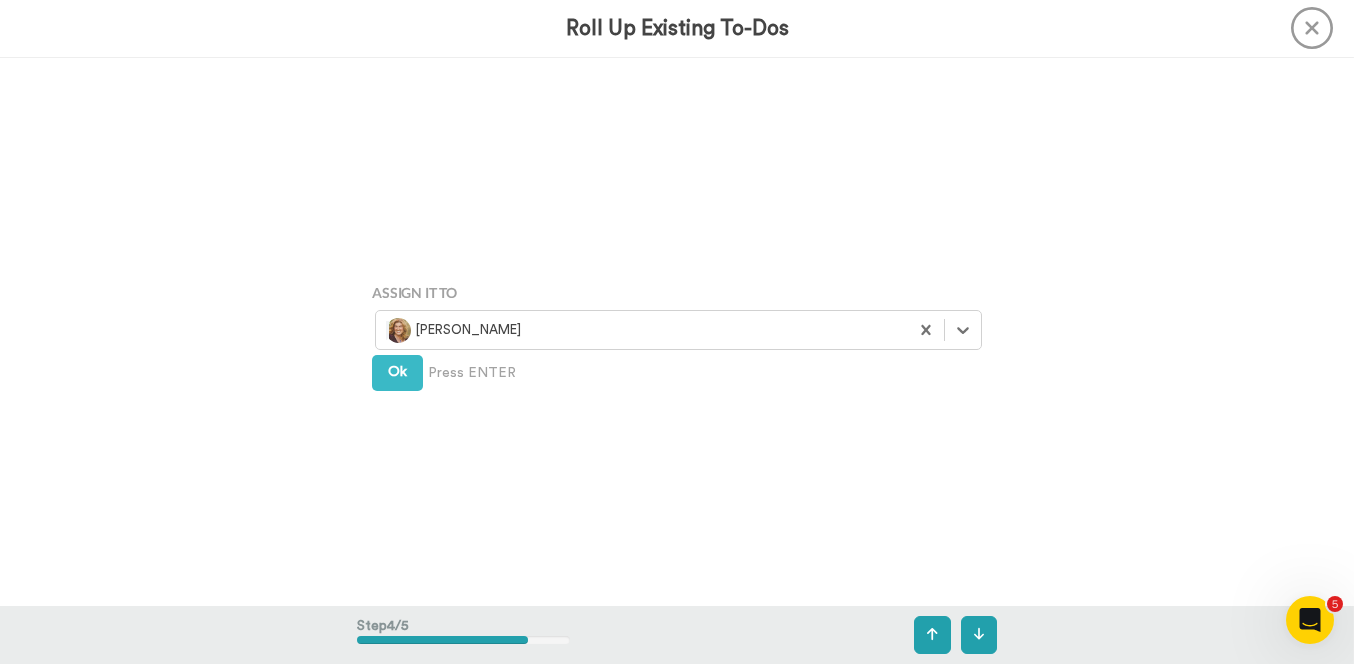scroll, scrollTop: 1645, scrollLeft: 0, axis: vertical 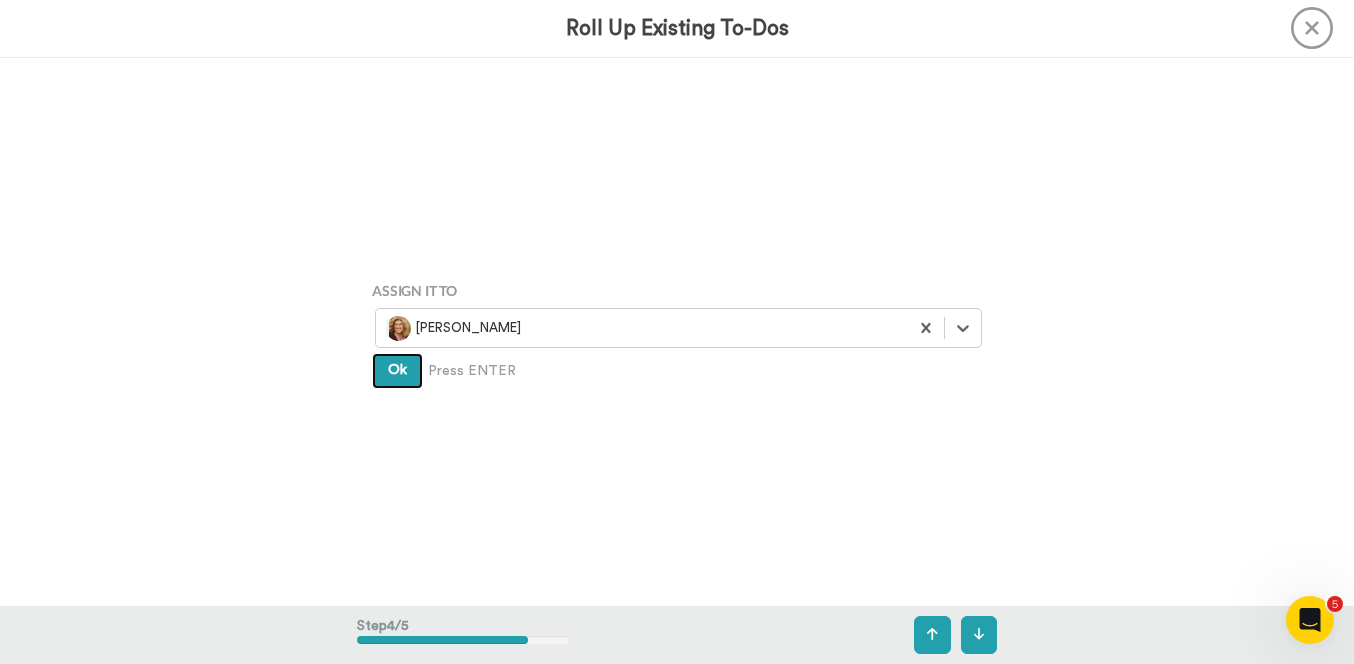 click on "Ok" at bounding box center (397, 370) 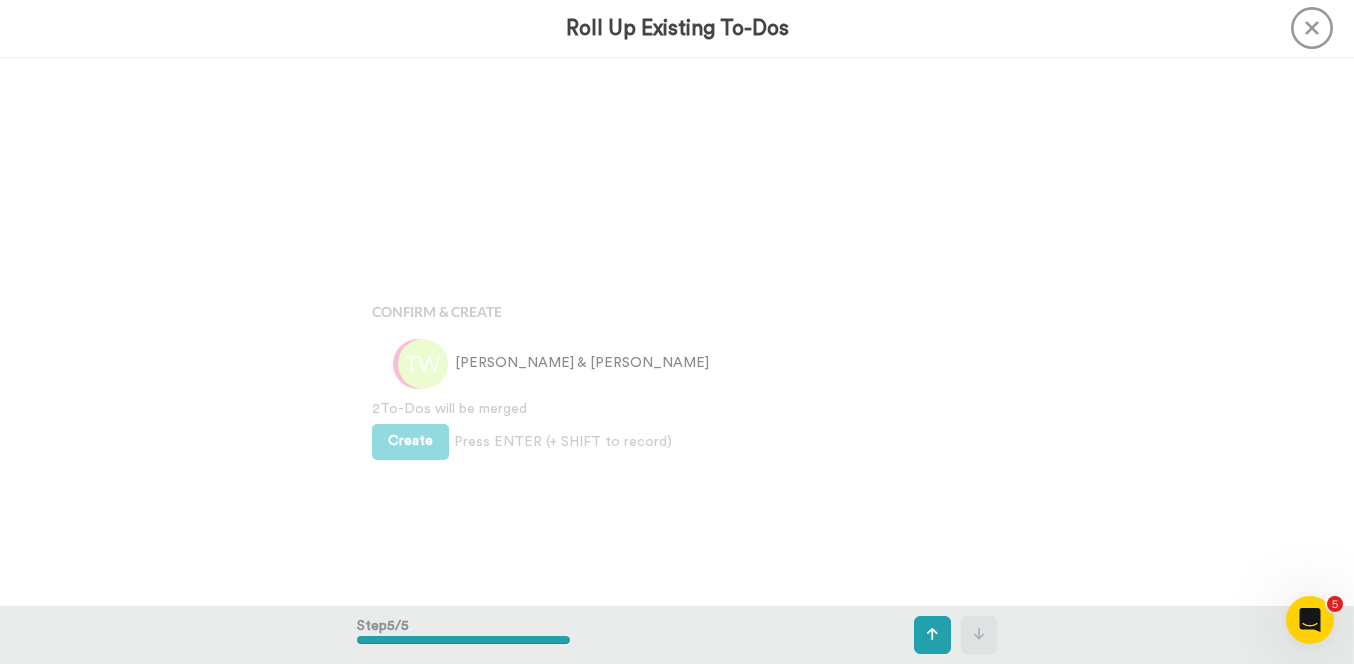 scroll, scrollTop: 2192, scrollLeft: 0, axis: vertical 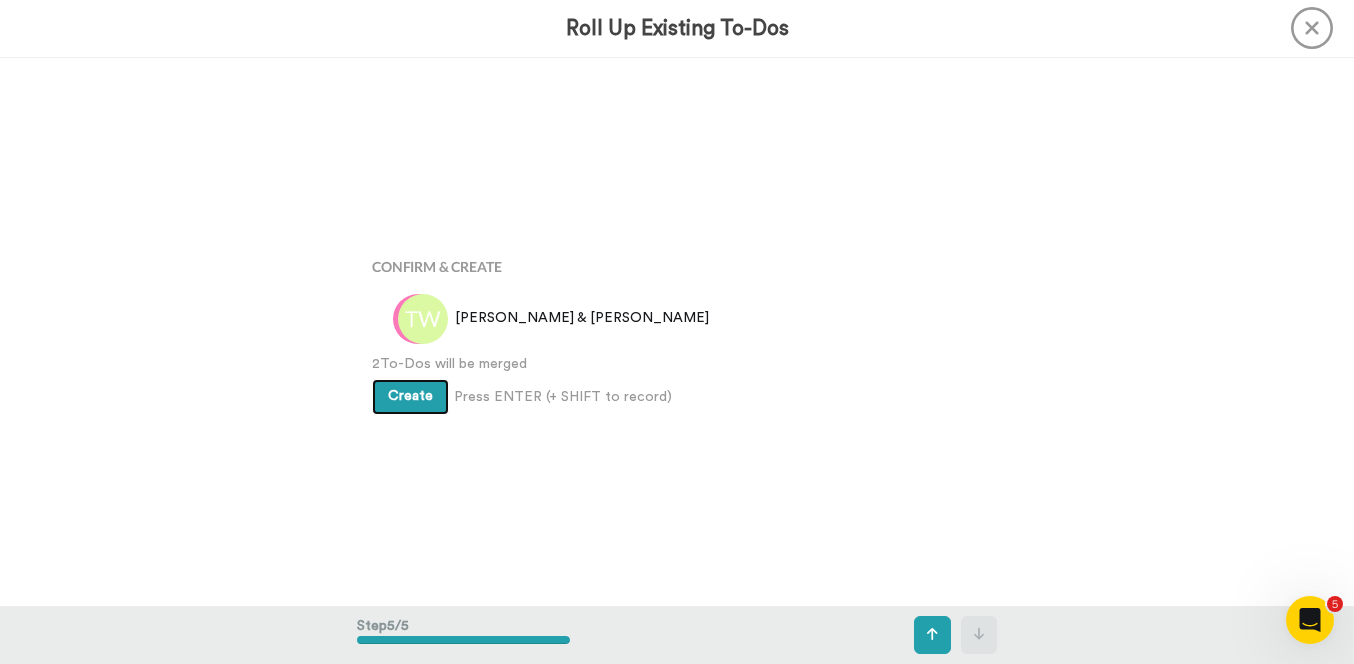 click on "Create" at bounding box center [410, 396] 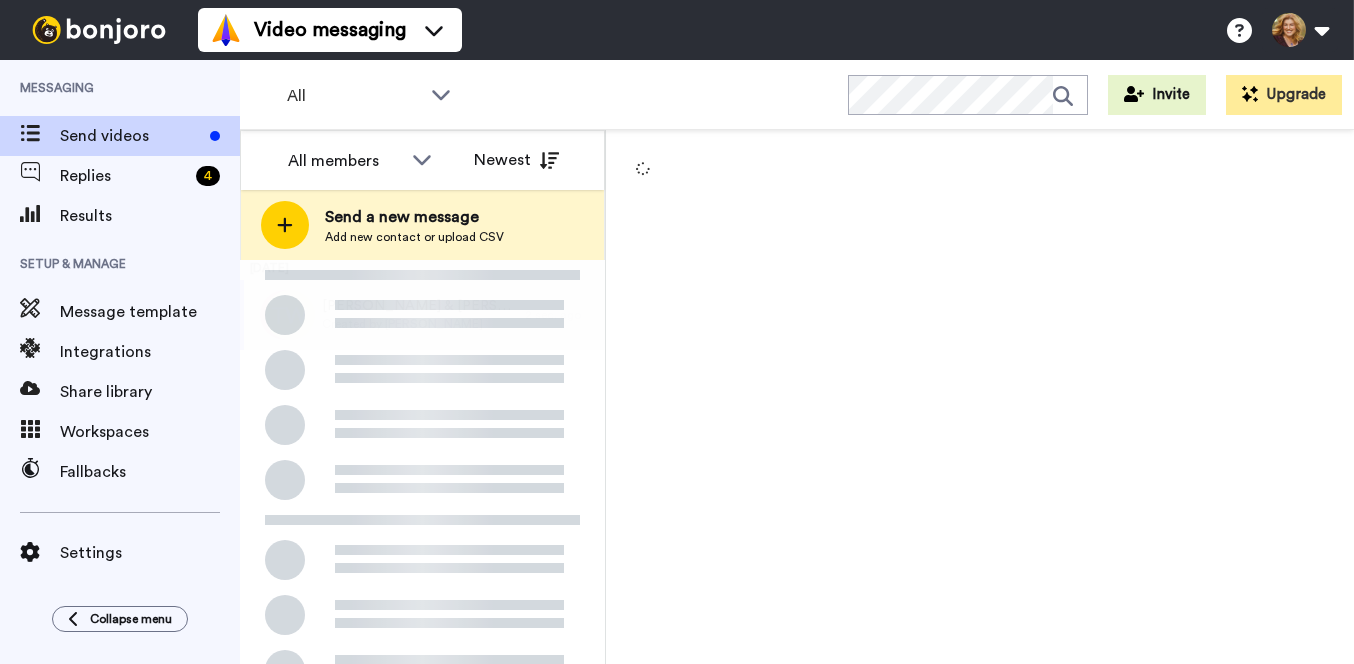 scroll, scrollTop: 0, scrollLeft: 0, axis: both 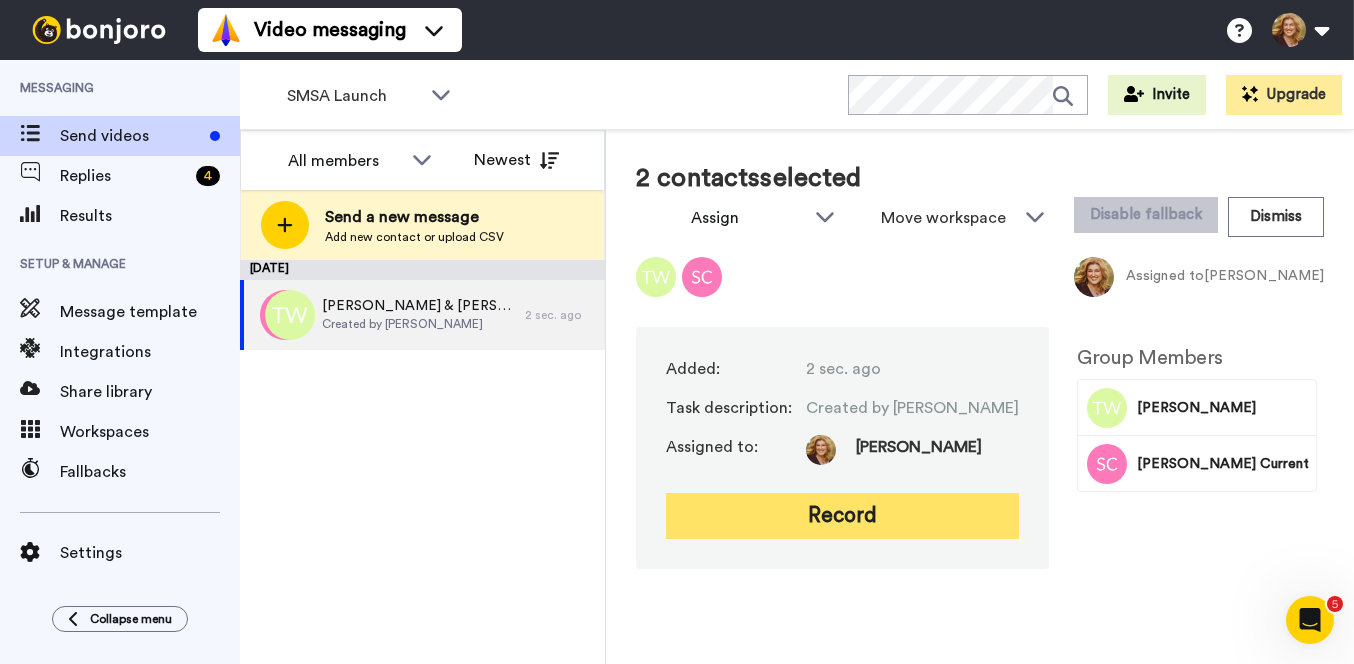 click on "Record" at bounding box center [842, 516] 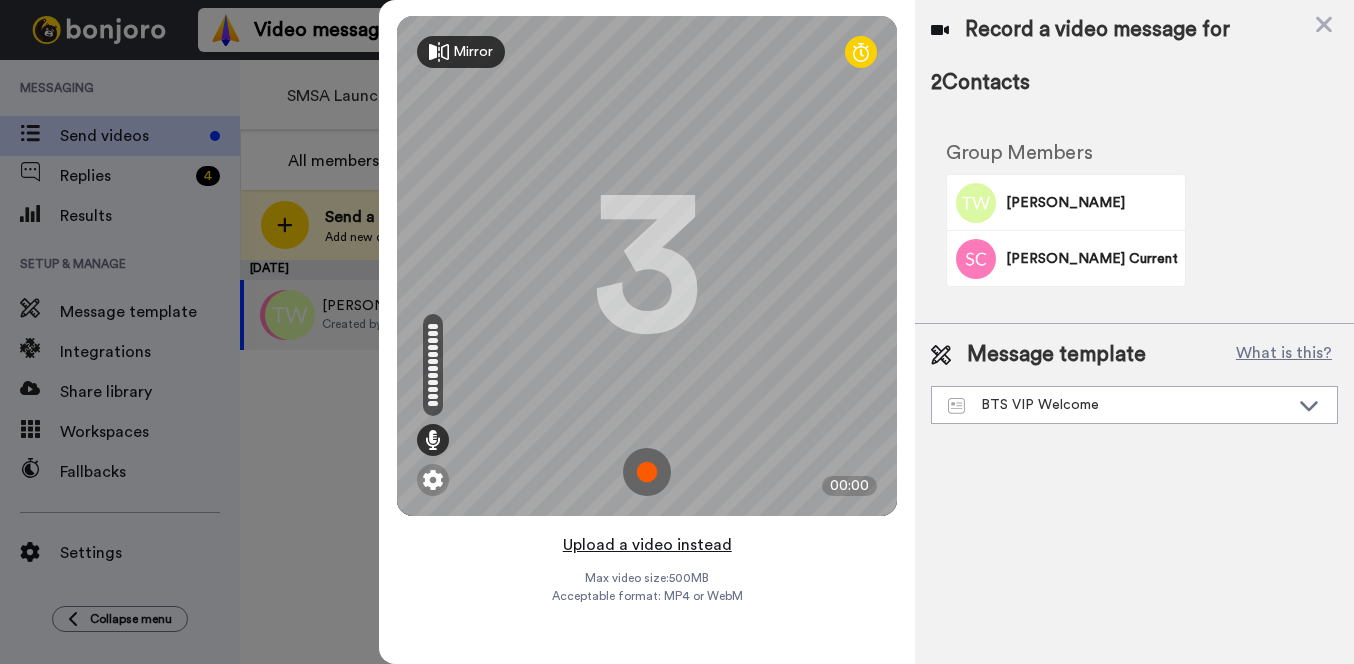 click on "Upload a video instead" at bounding box center [647, 545] 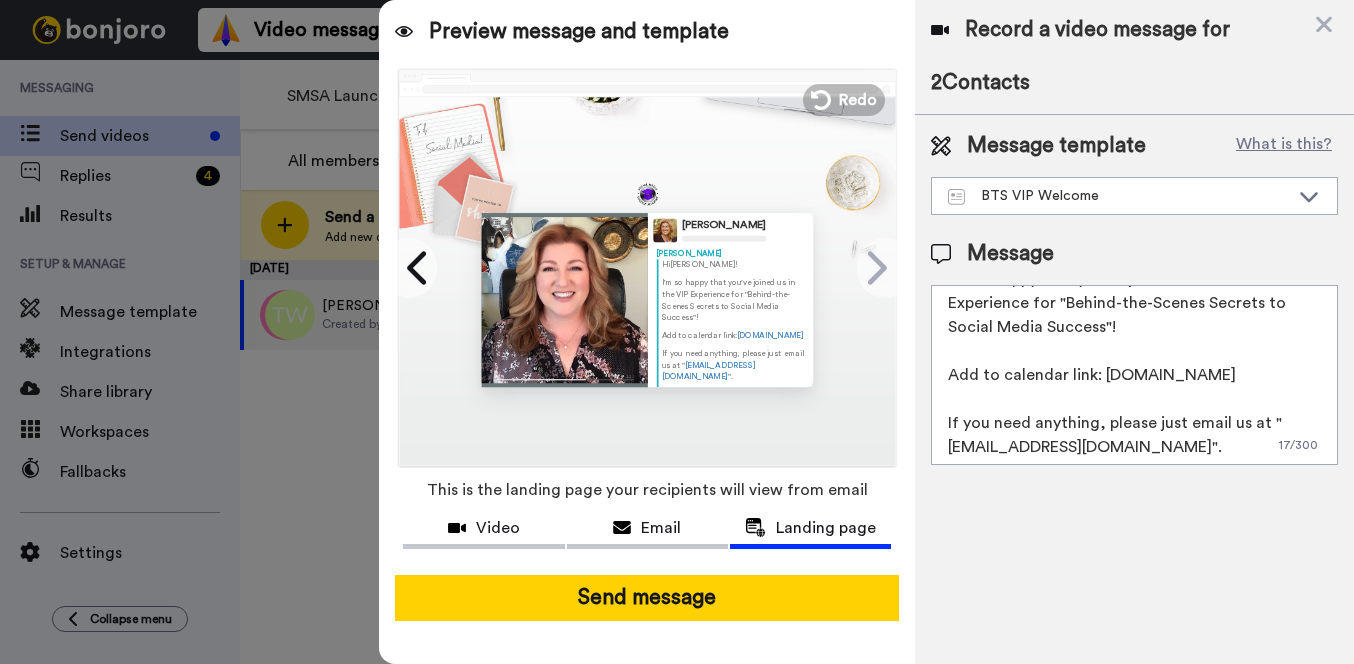 scroll, scrollTop: 0, scrollLeft: 0, axis: both 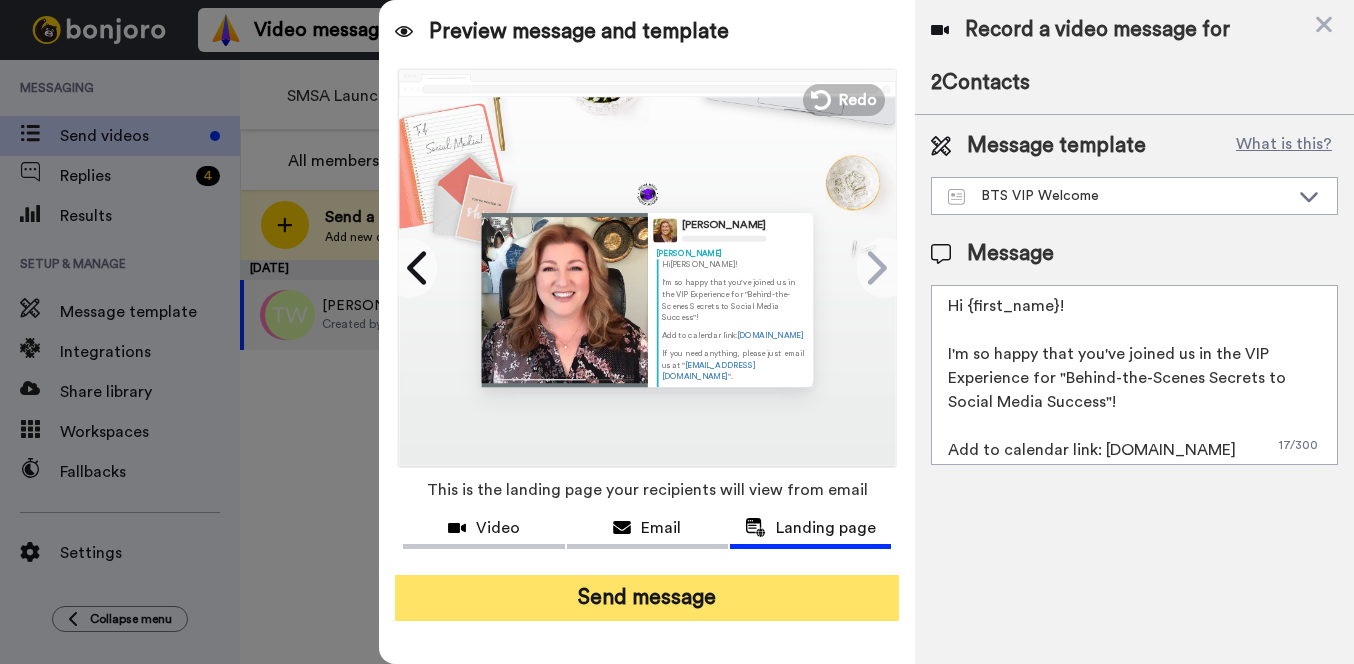 click on "Send message" at bounding box center (647, 598) 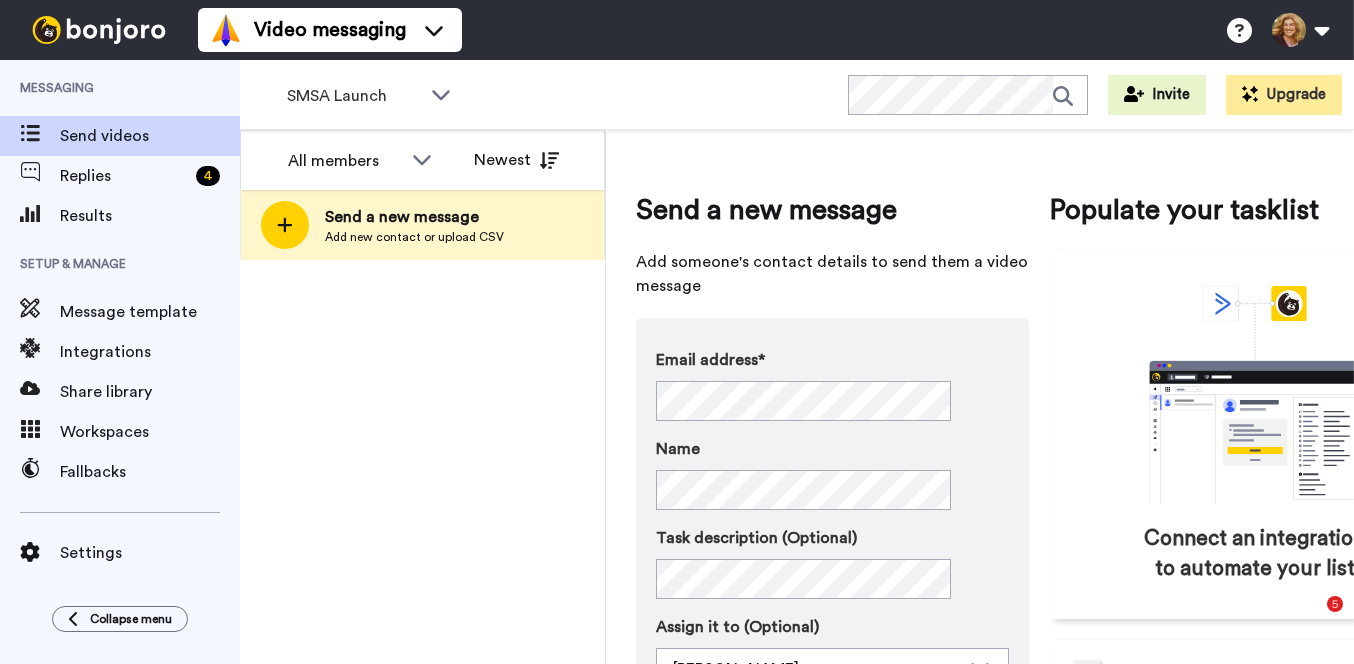 scroll, scrollTop: 0, scrollLeft: 0, axis: both 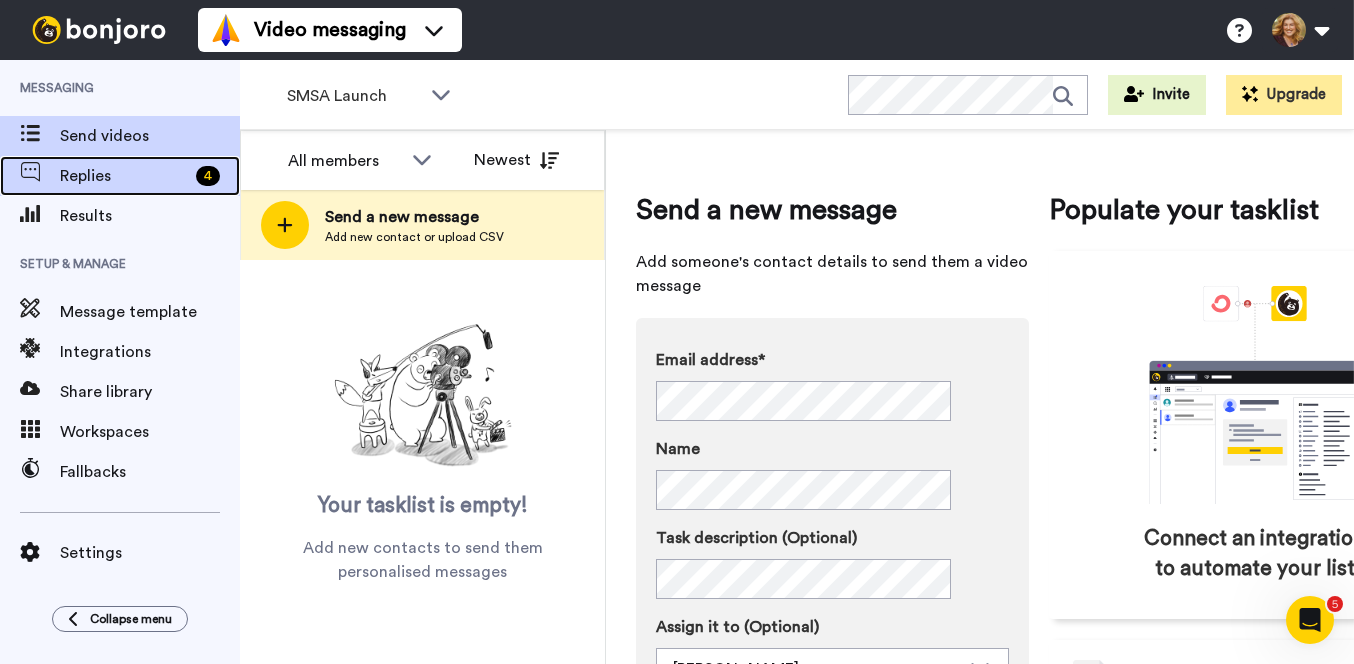 click on "Replies" at bounding box center [124, 176] 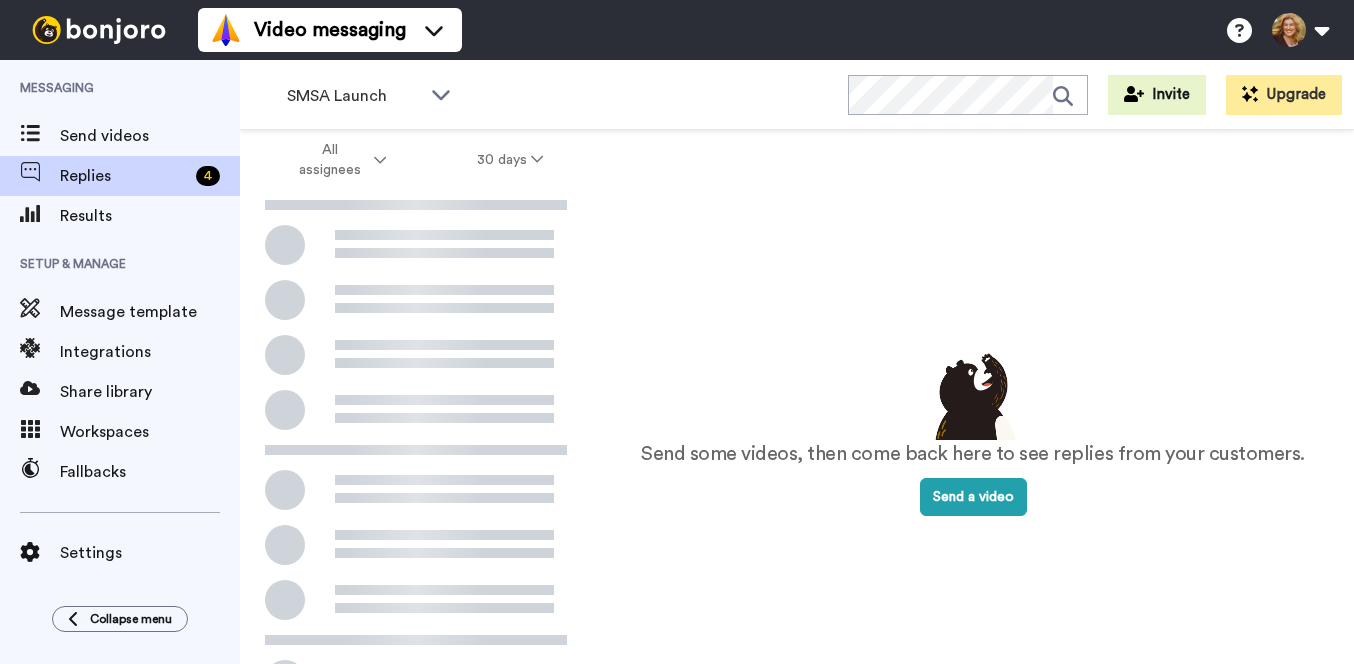 scroll, scrollTop: 0, scrollLeft: 0, axis: both 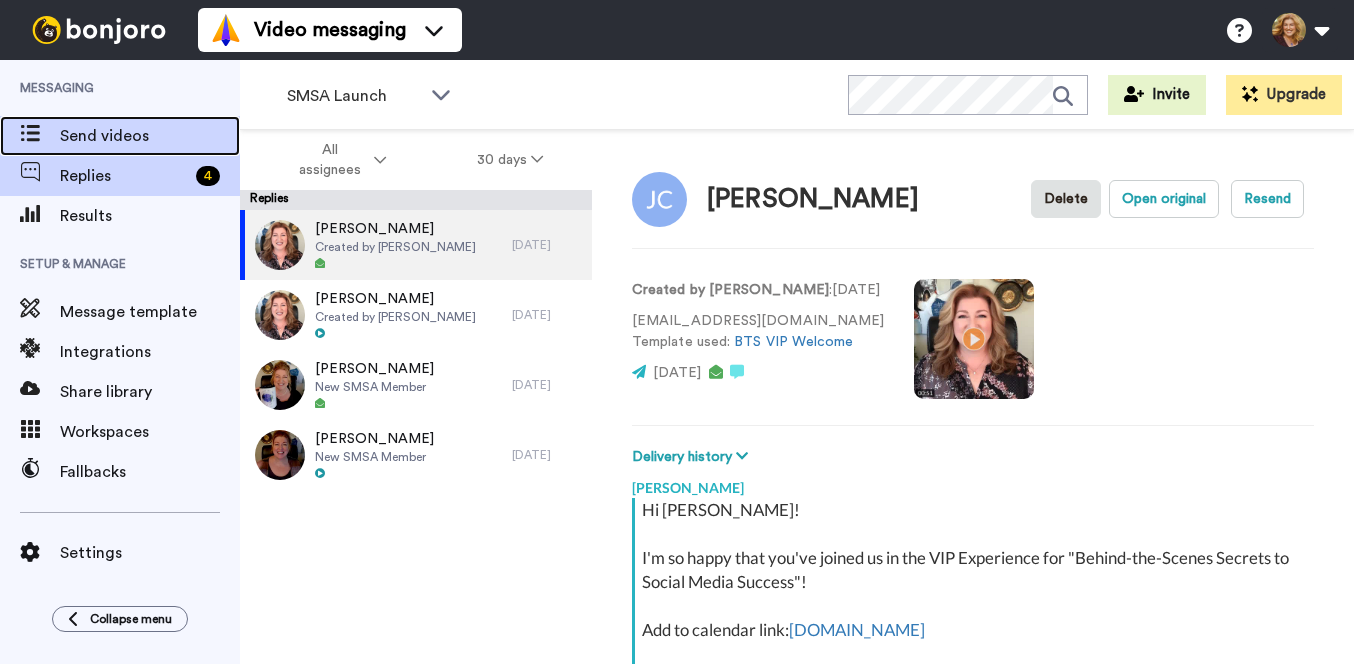 click on "Send videos" at bounding box center [150, 136] 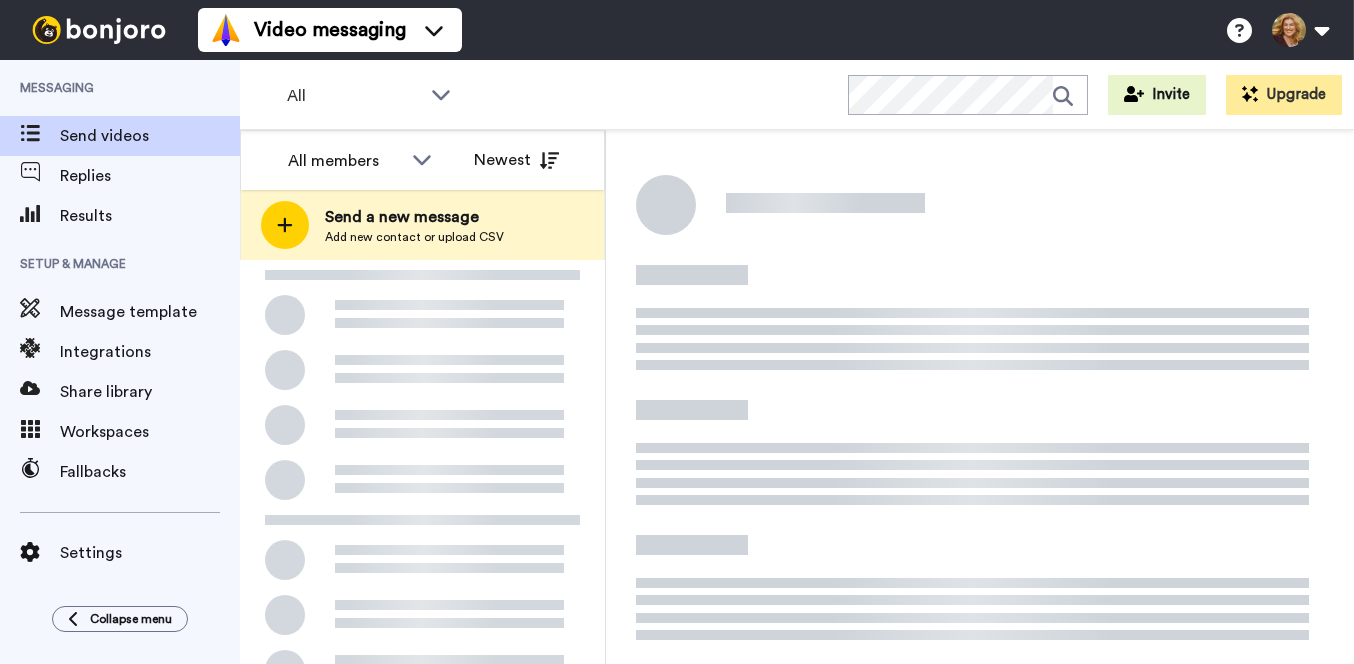 scroll, scrollTop: 0, scrollLeft: 0, axis: both 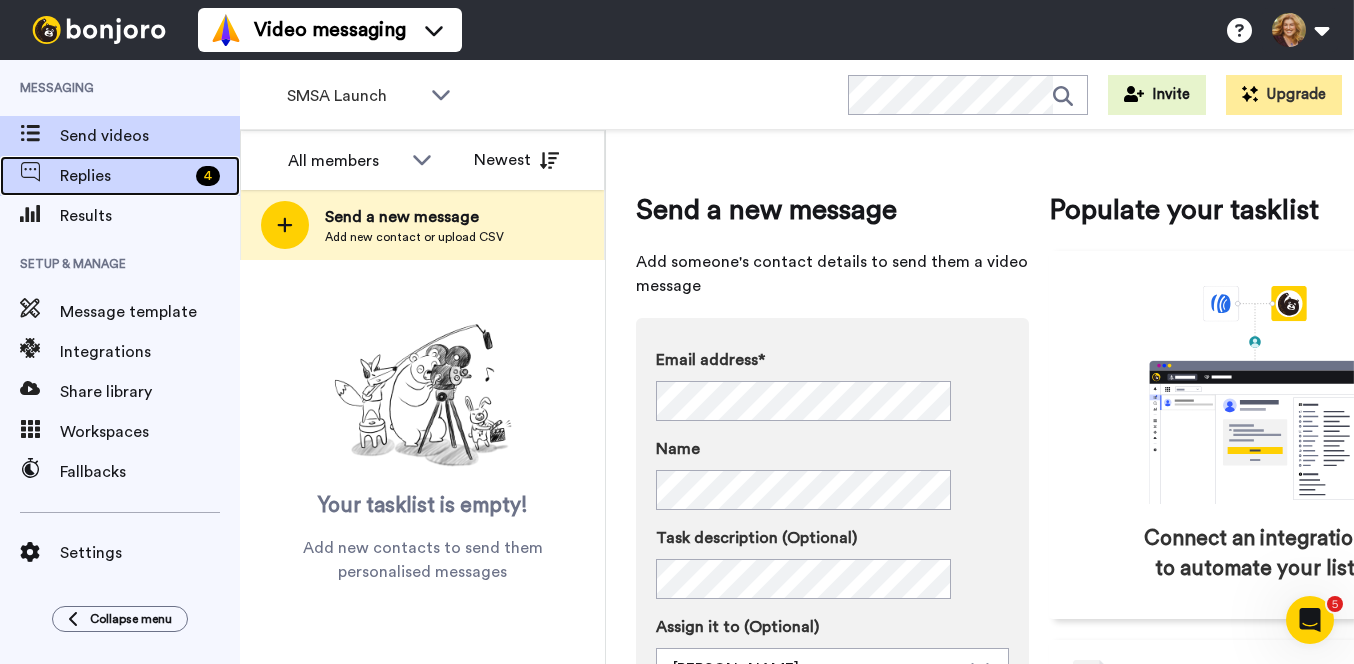 click on "Replies" at bounding box center (124, 176) 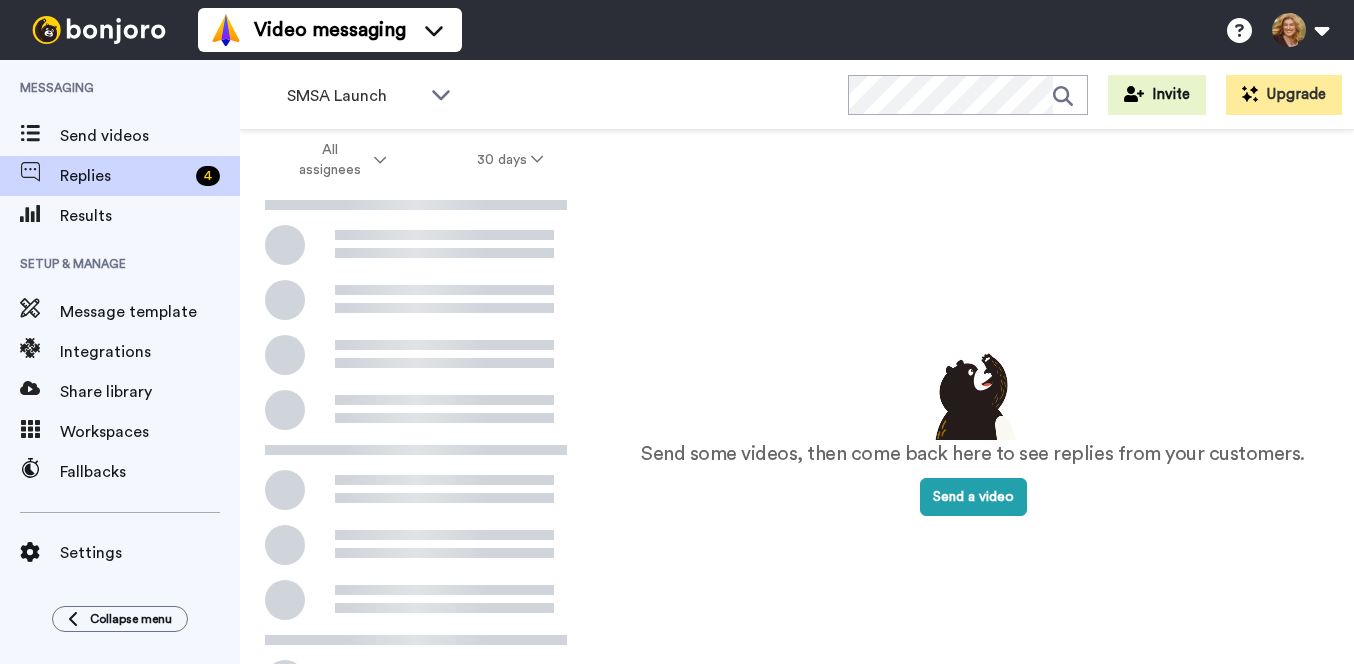 scroll, scrollTop: 0, scrollLeft: 0, axis: both 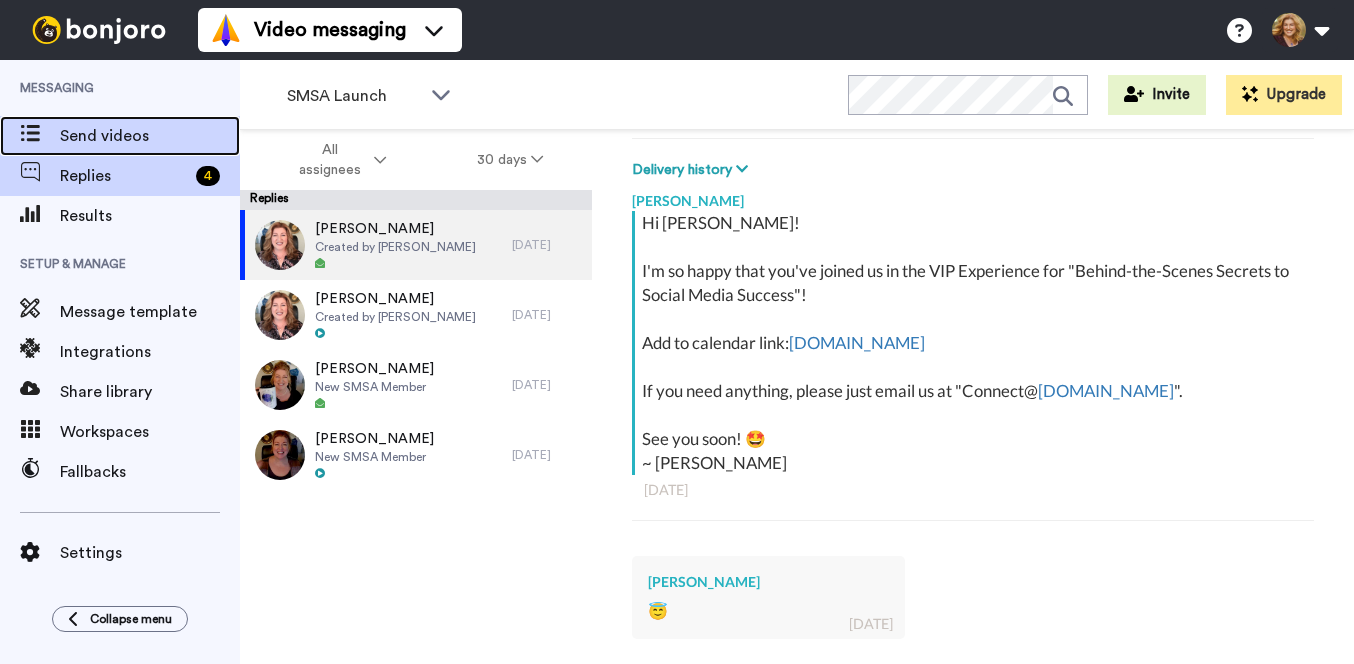 click on "Send videos" at bounding box center (150, 136) 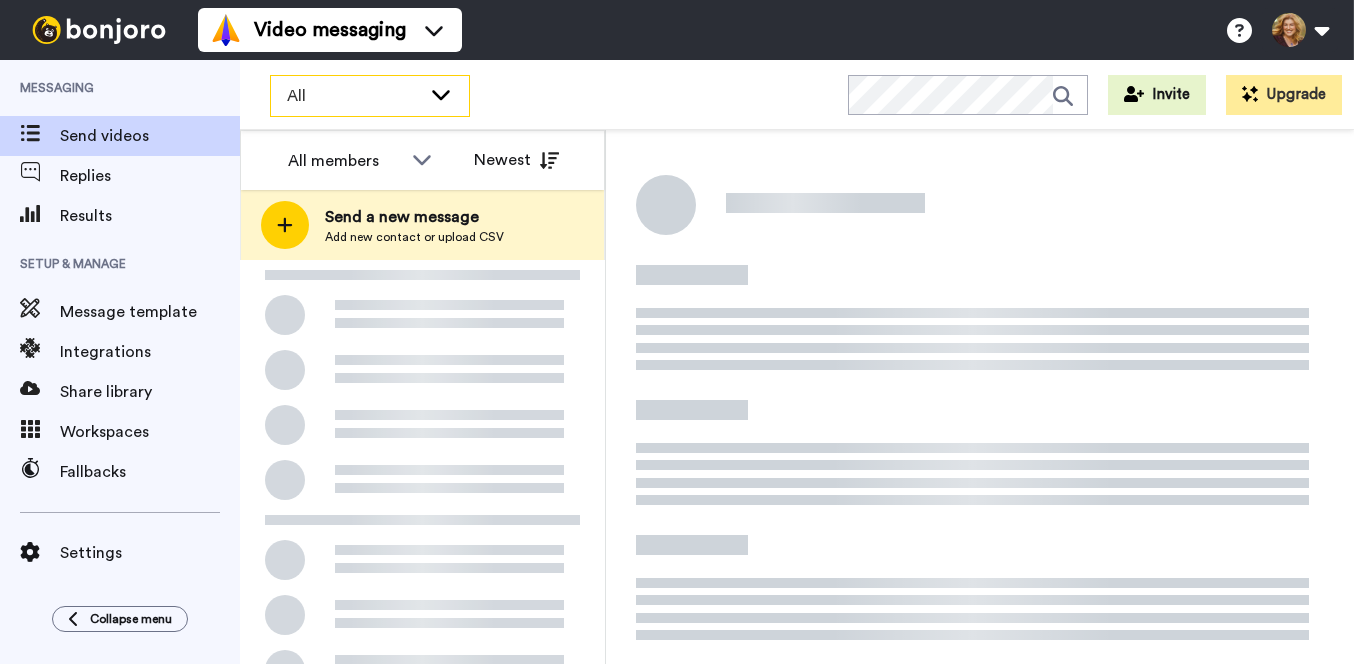 scroll, scrollTop: 0, scrollLeft: 0, axis: both 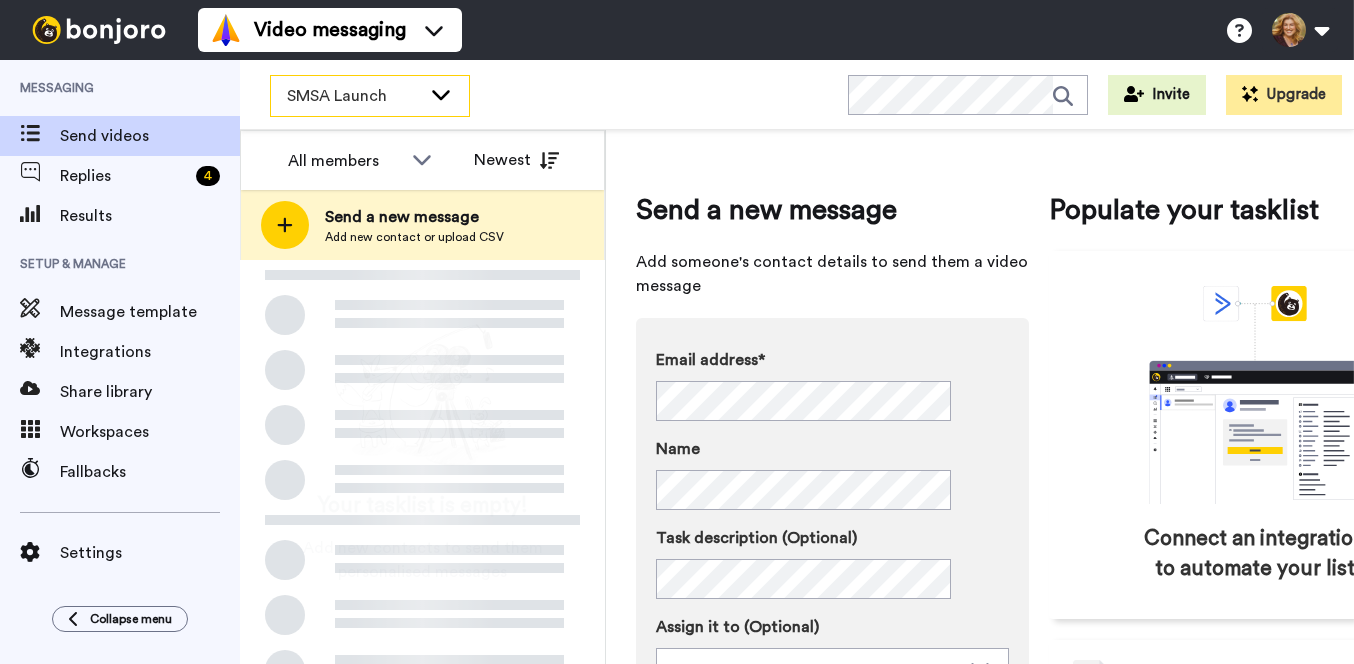 click 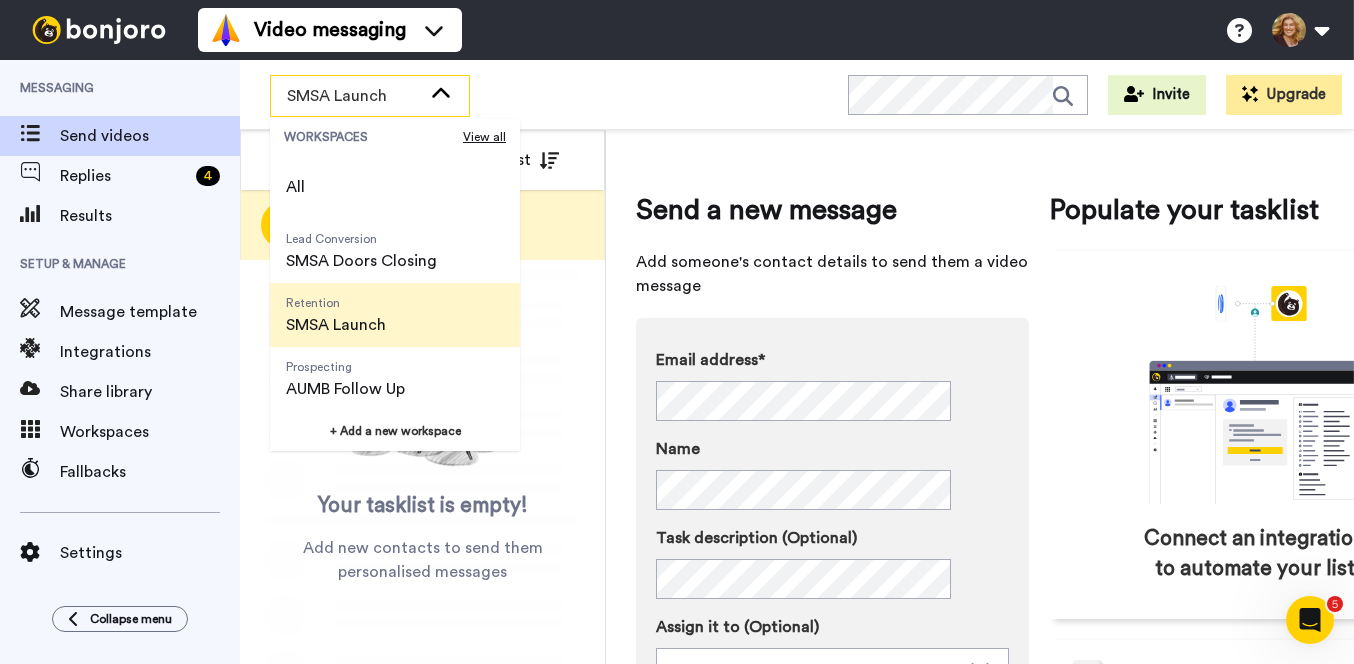 scroll, scrollTop: 0, scrollLeft: 0, axis: both 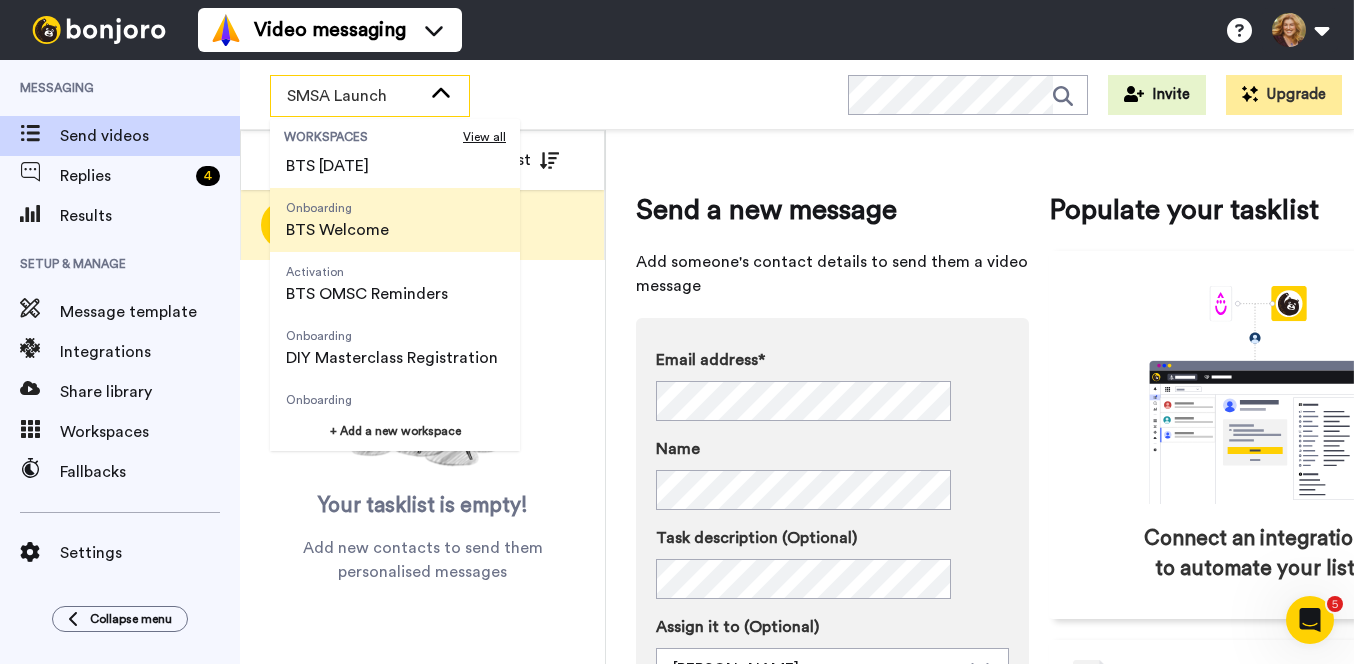 click on "BTS Welcome" at bounding box center (337, 230) 